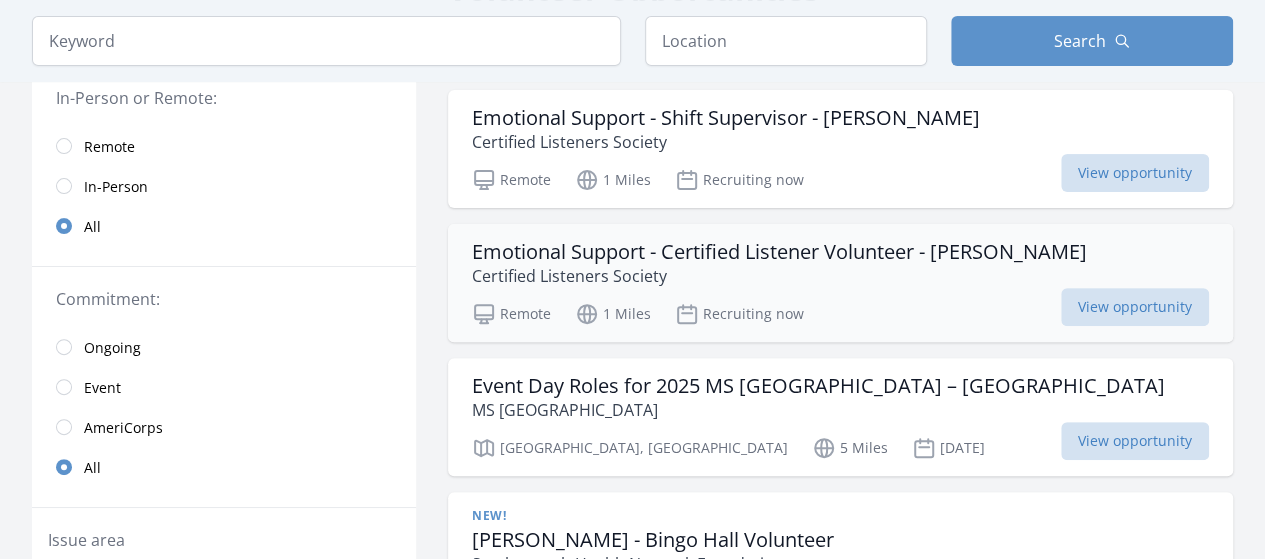 scroll, scrollTop: 215, scrollLeft: 0, axis: vertical 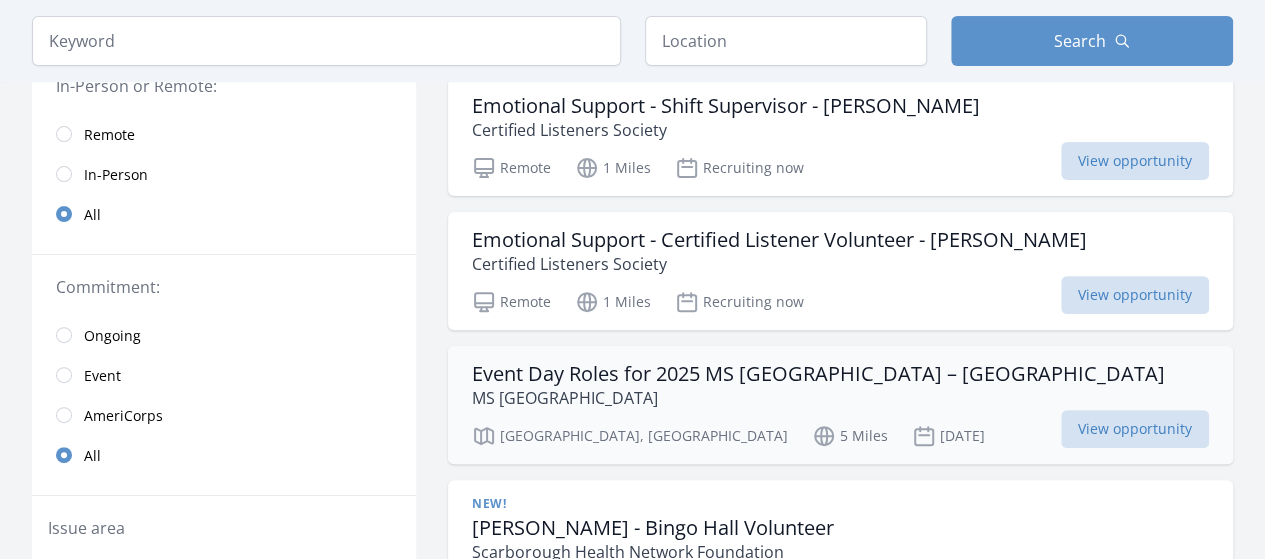 click on "Event Day Roles for 2025 MS Wak – York Region" at bounding box center (818, 374) 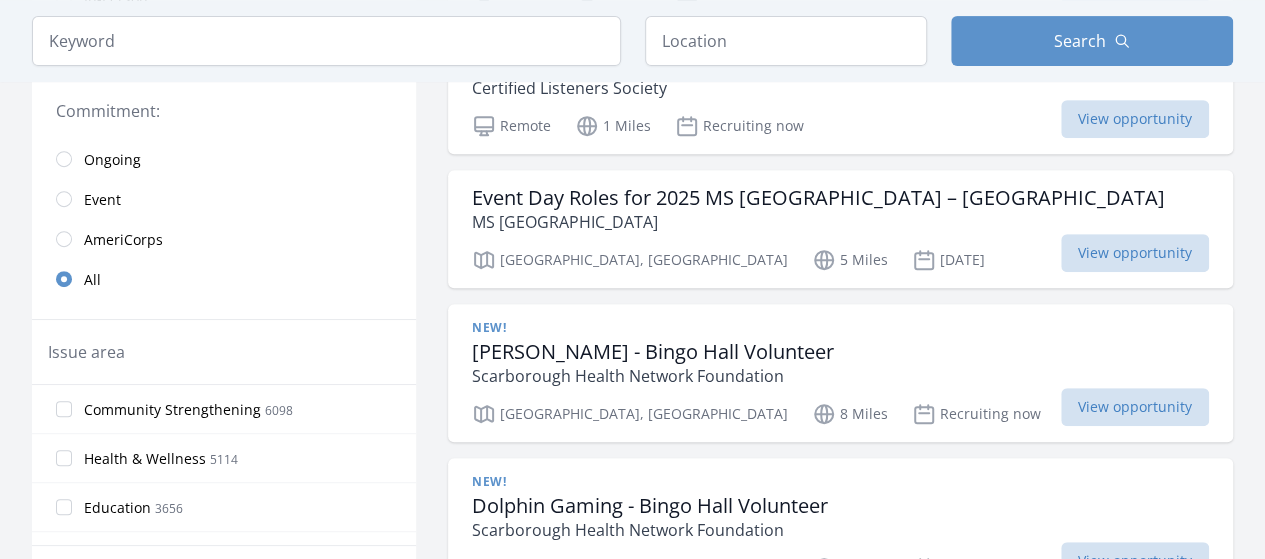 scroll, scrollTop: 393, scrollLeft: 0, axis: vertical 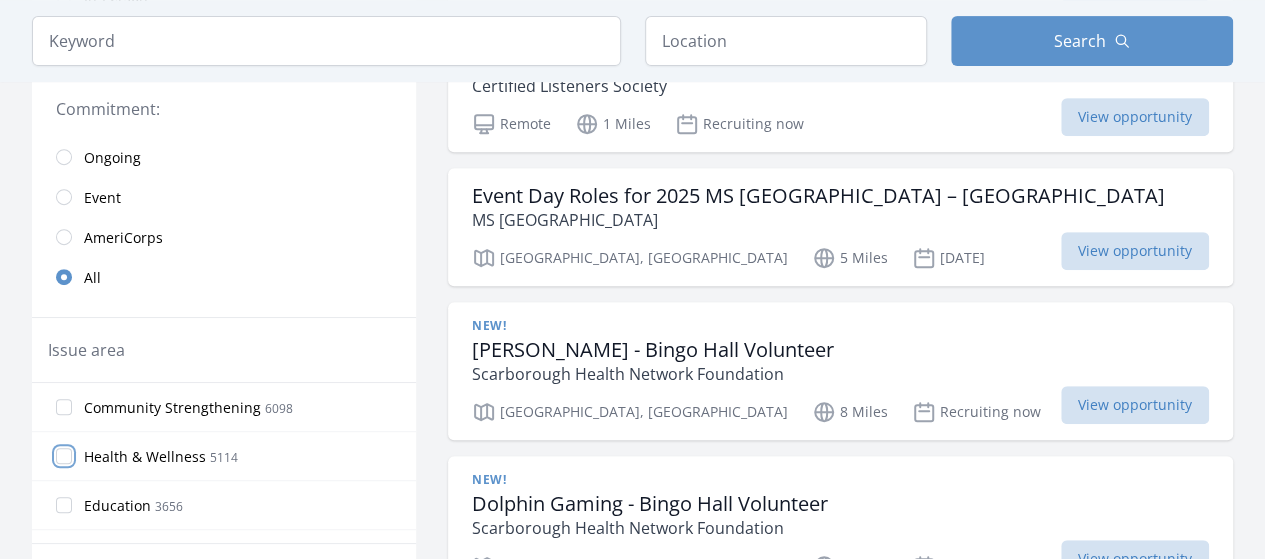 click on "Health & Wellness   5114" at bounding box center (64, 456) 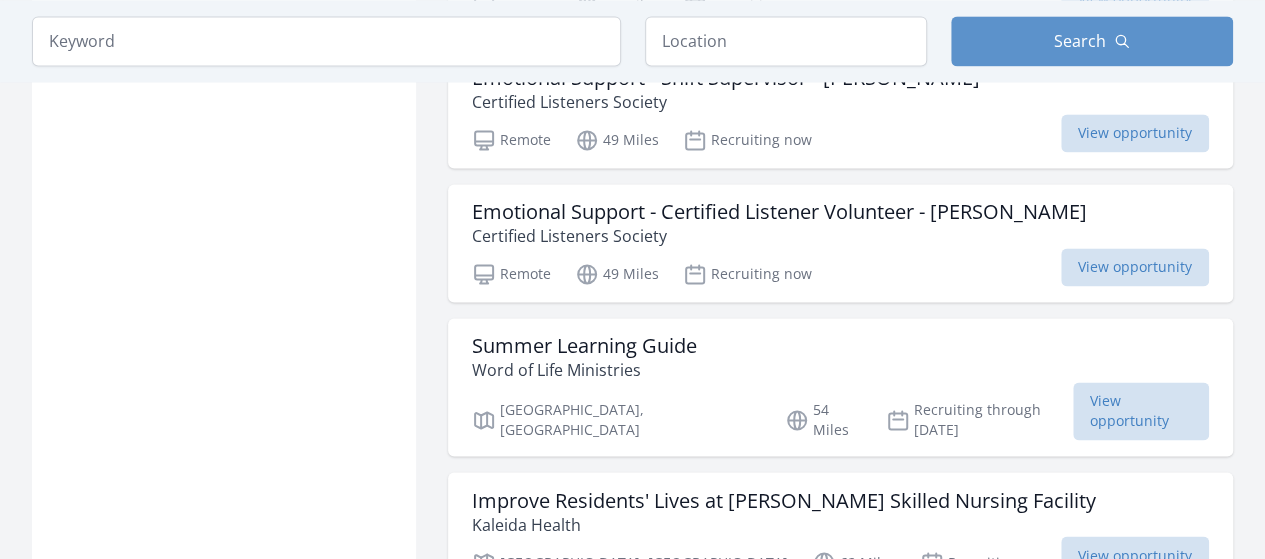 scroll, scrollTop: 1450, scrollLeft: 0, axis: vertical 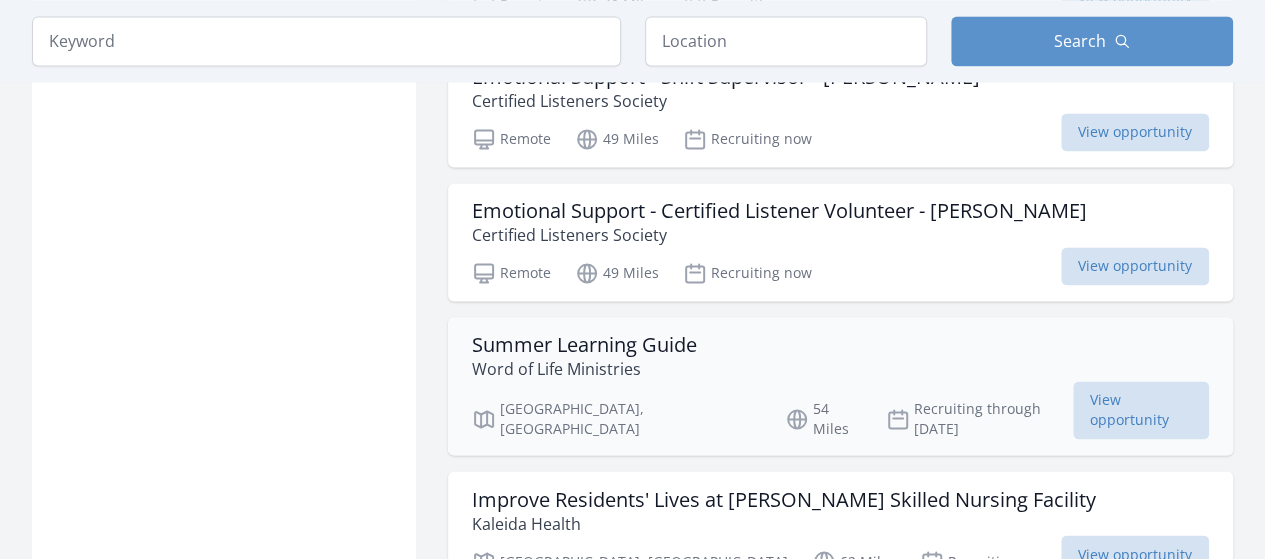 click on "Summer Learning Guide" at bounding box center [584, 345] 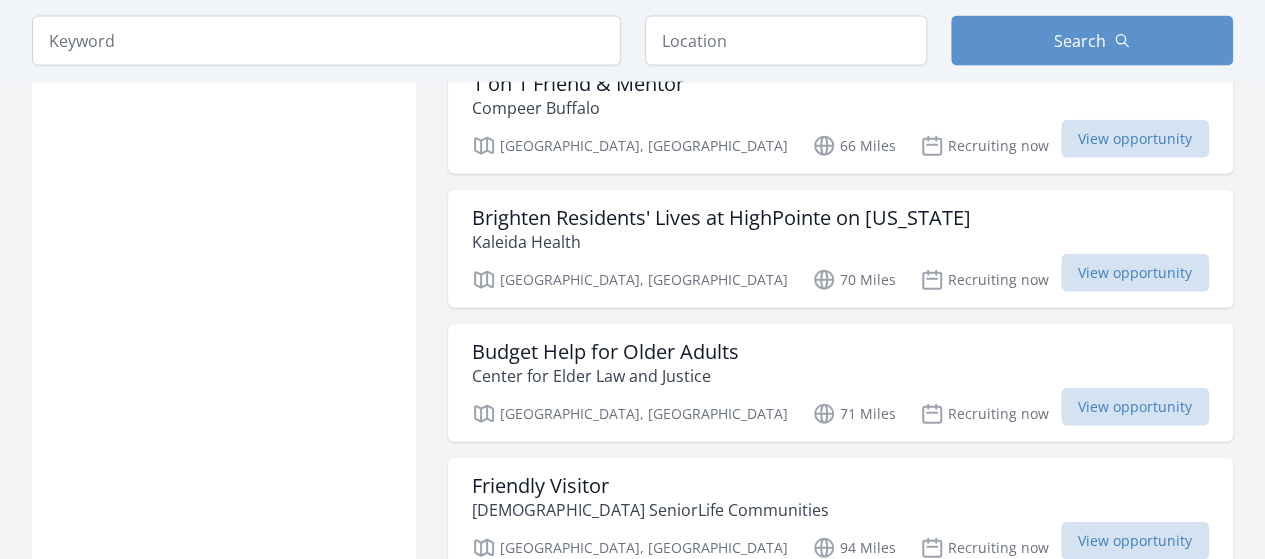 scroll, scrollTop: 2283, scrollLeft: 0, axis: vertical 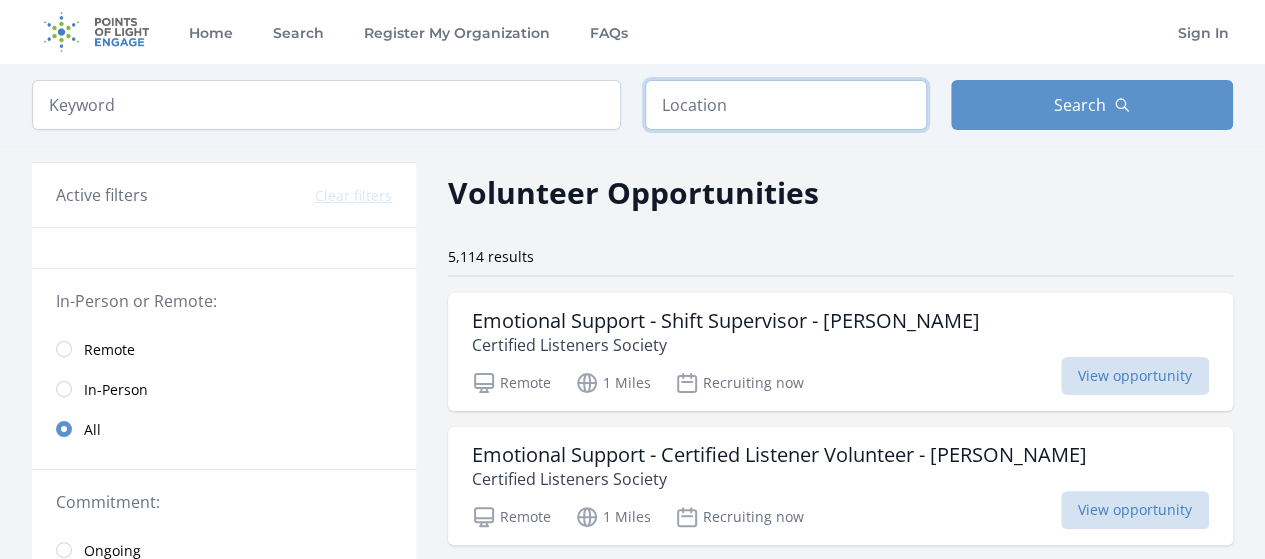 click at bounding box center (786, 105) 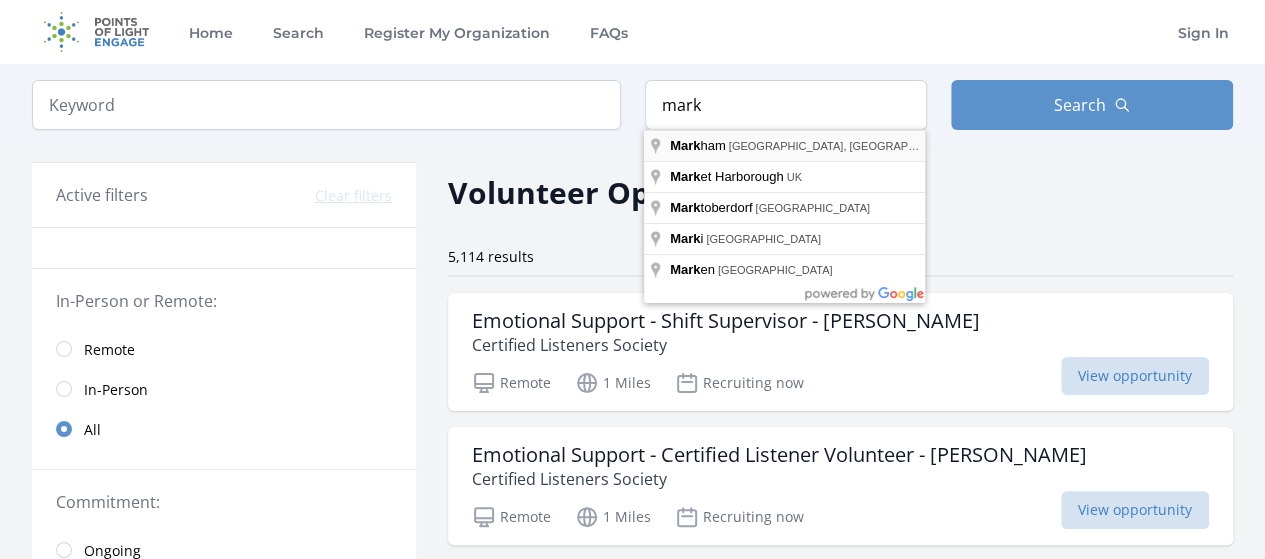 type on "Markham, ON, Canada" 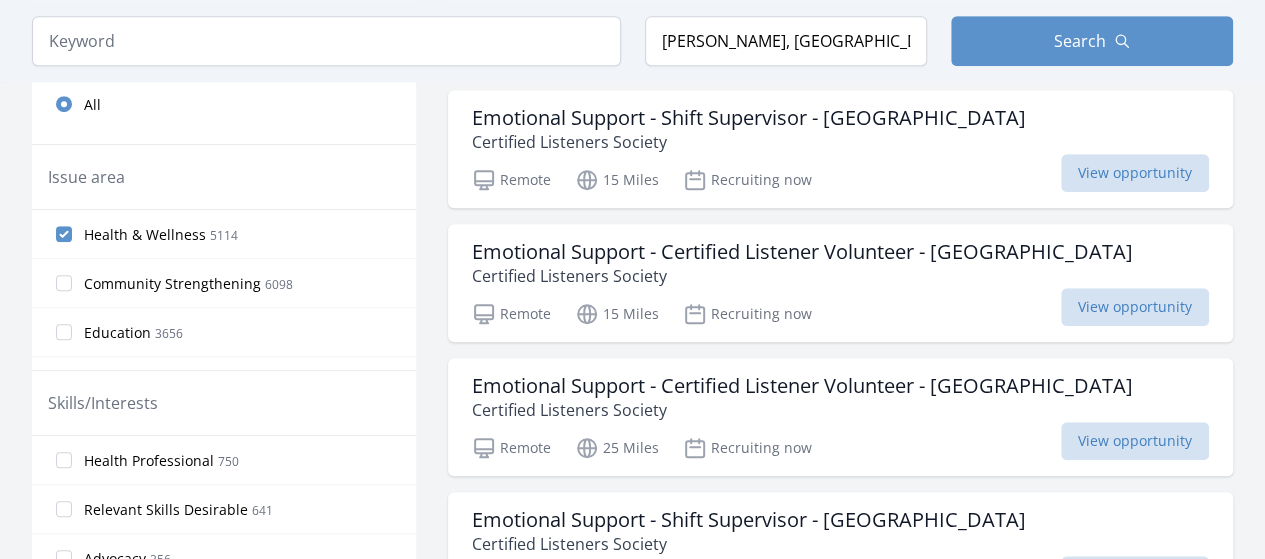 scroll, scrollTop: 609, scrollLeft: 0, axis: vertical 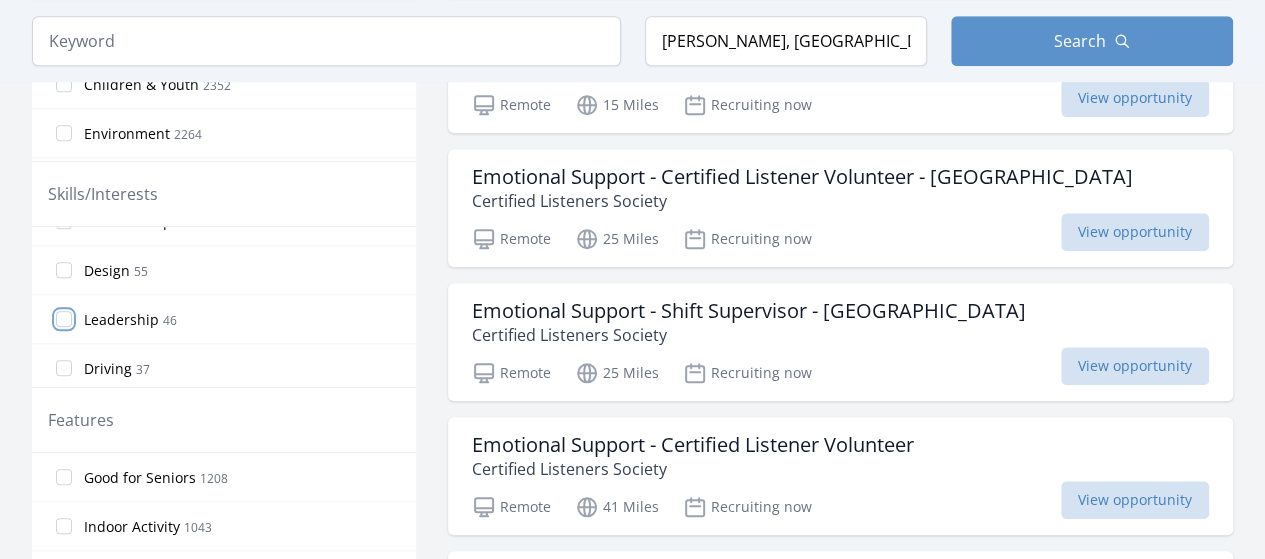 click on "Leadership   46" at bounding box center (64, 319) 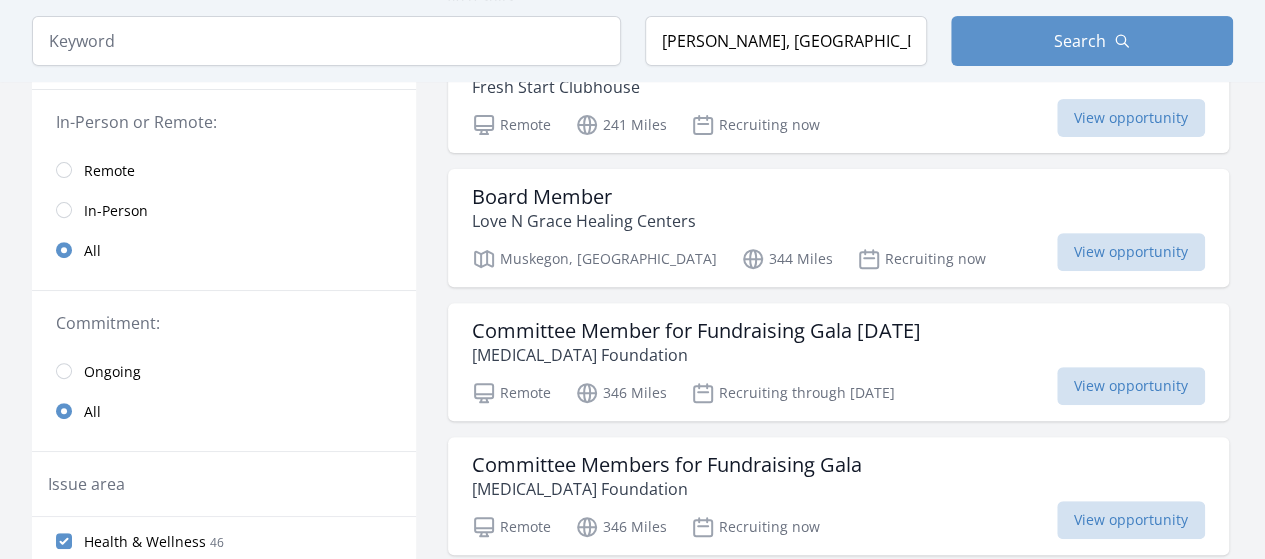 scroll, scrollTop: 0, scrollLeft: 0, axis: both 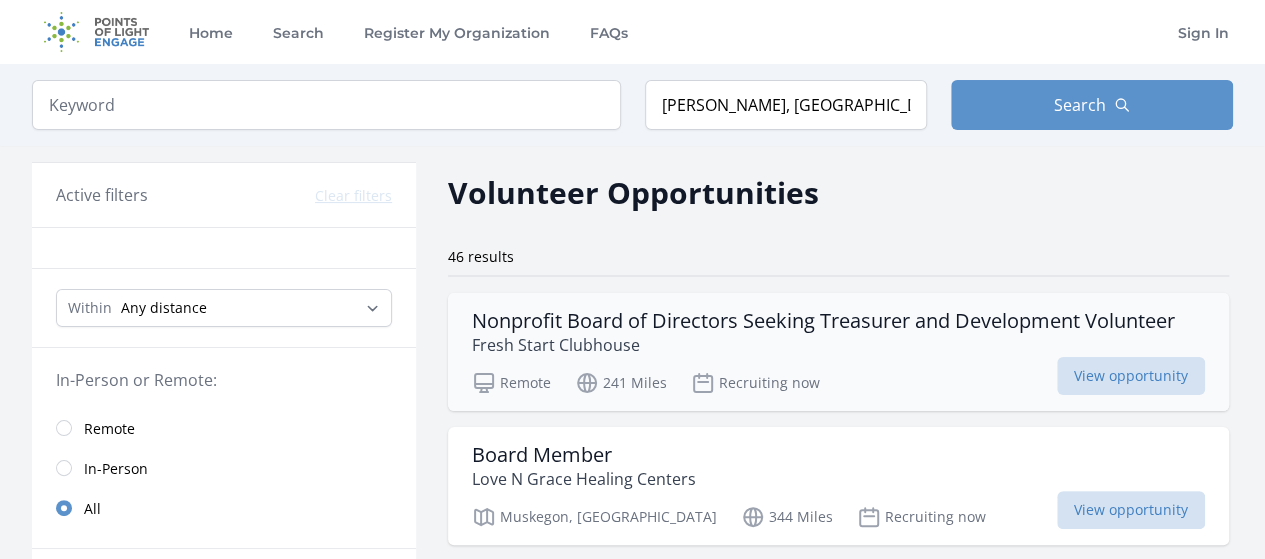 click on "Nonprofit Board of Directors Seeking Treasurer and Development Volunteer" at bounding box center [823, 321] 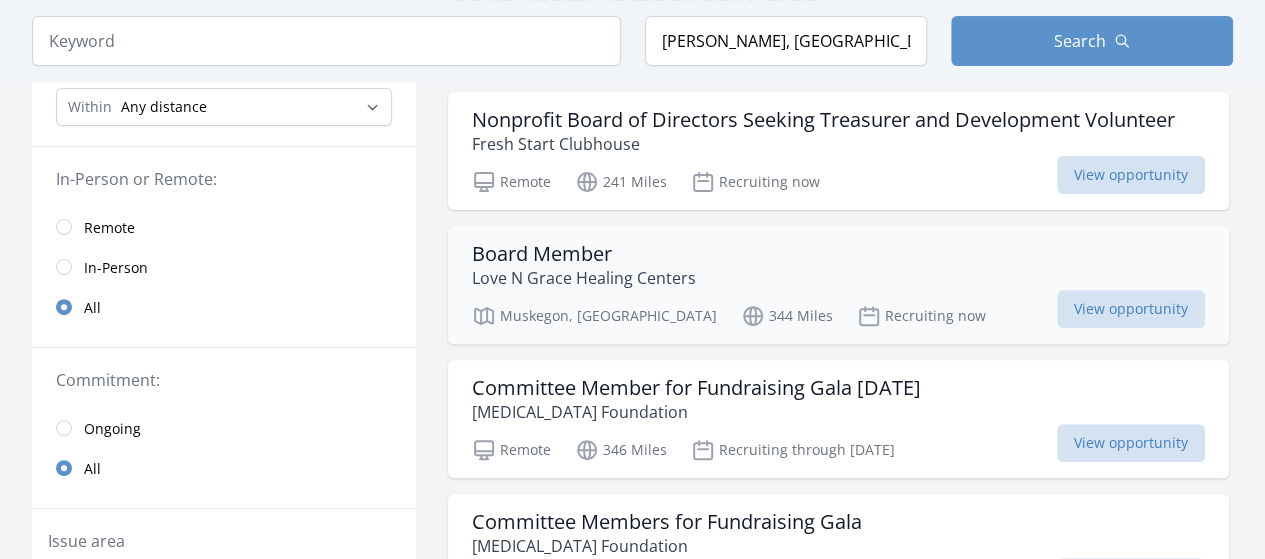scroll, scrollTop: 208, scrollLeft: 0, axis: vertical 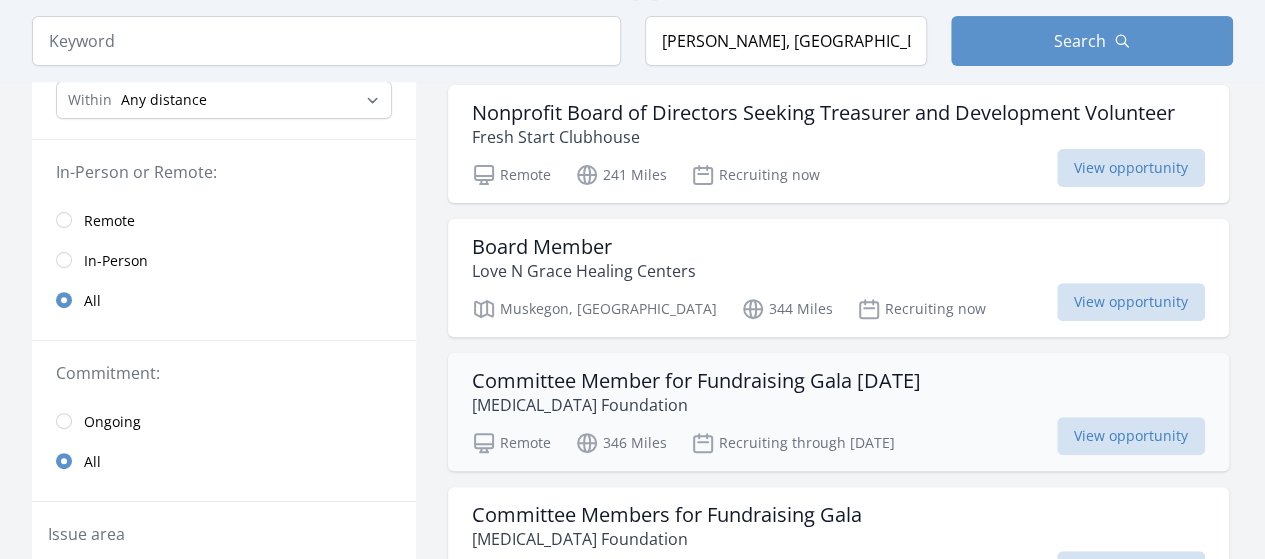click on "Committee Member for Fundraising Gala February 26, 2026" at bounding box center [696, 381] 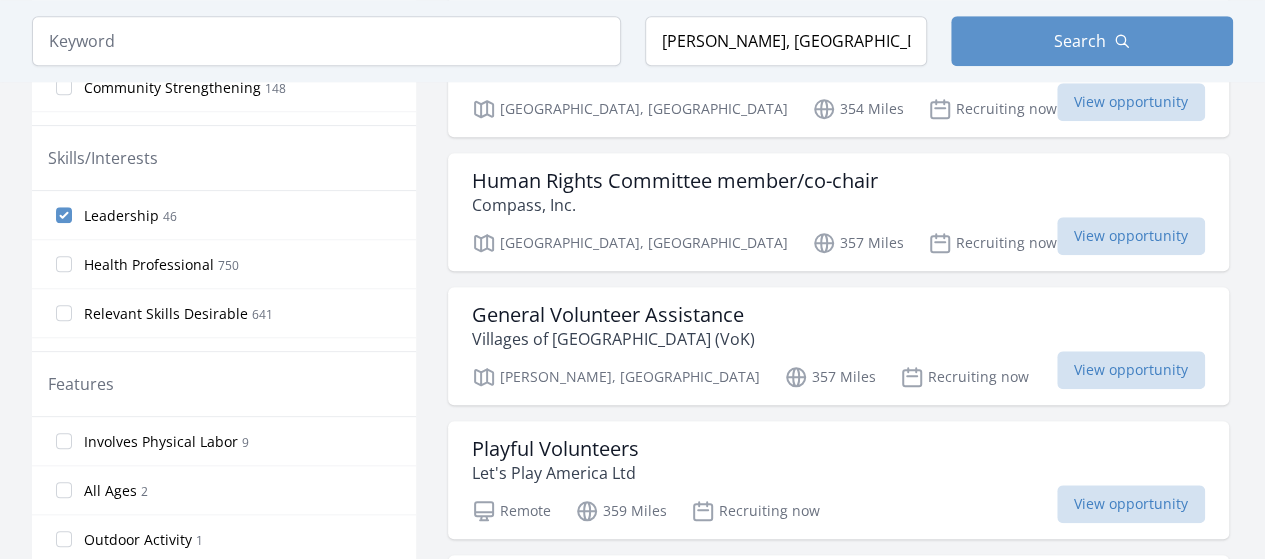 scroll, scrollTop: 820, scrollLeft: 0, axis: vertical 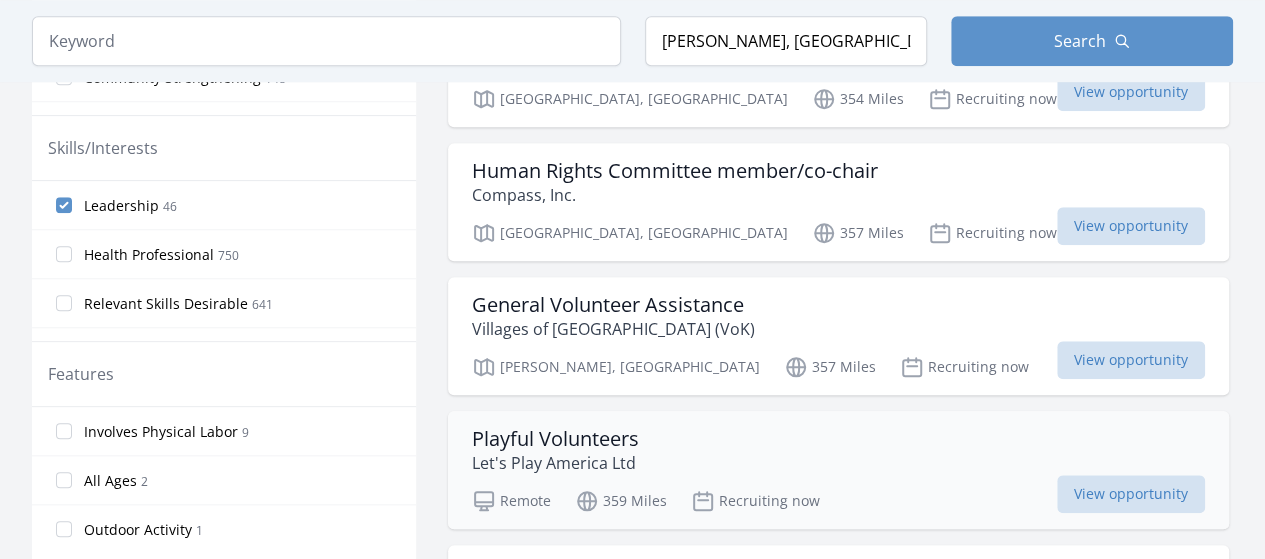 click on "Playful Volunteers" at bounding box center (555, 439) 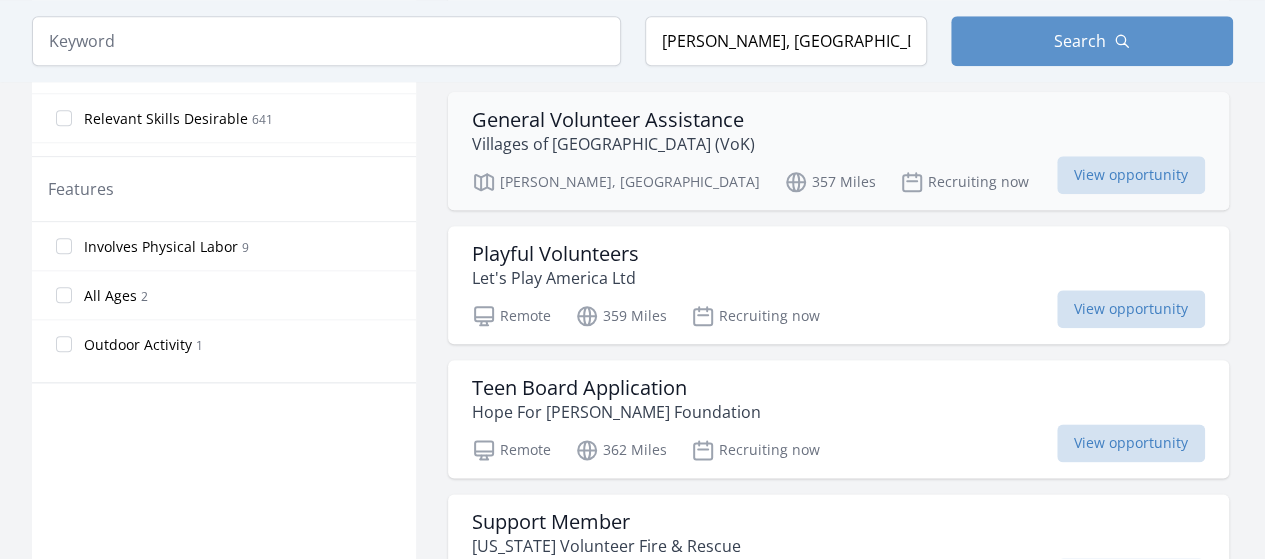 scroll, scrollTop: 1009, scrollLeft: 0, axis: vertical 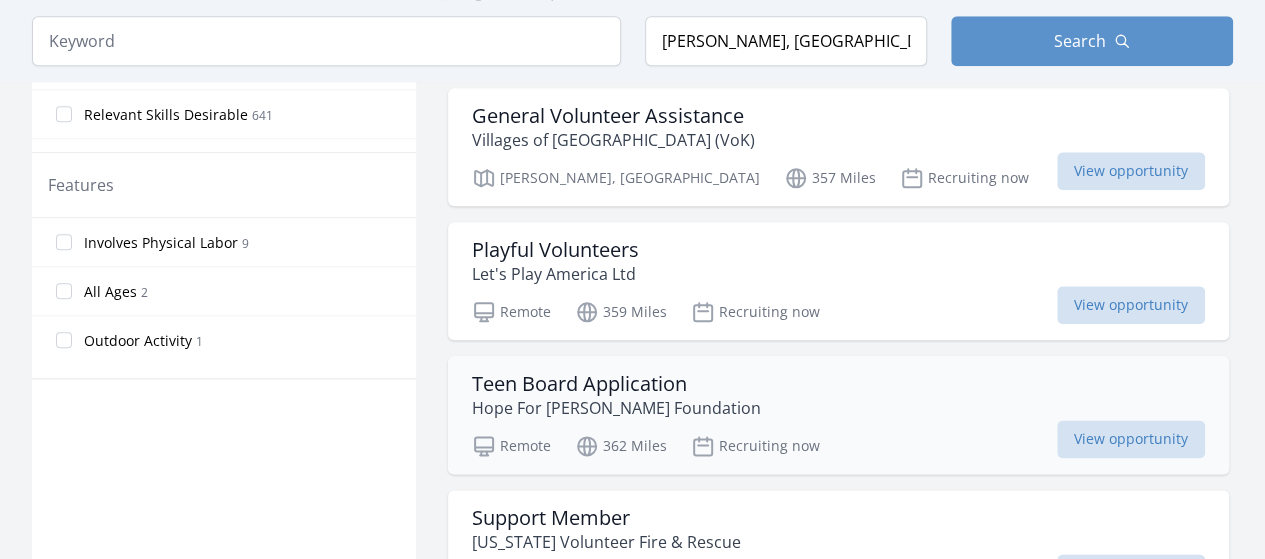 click on "Teen Board Application" at bounding box center (616, 384) 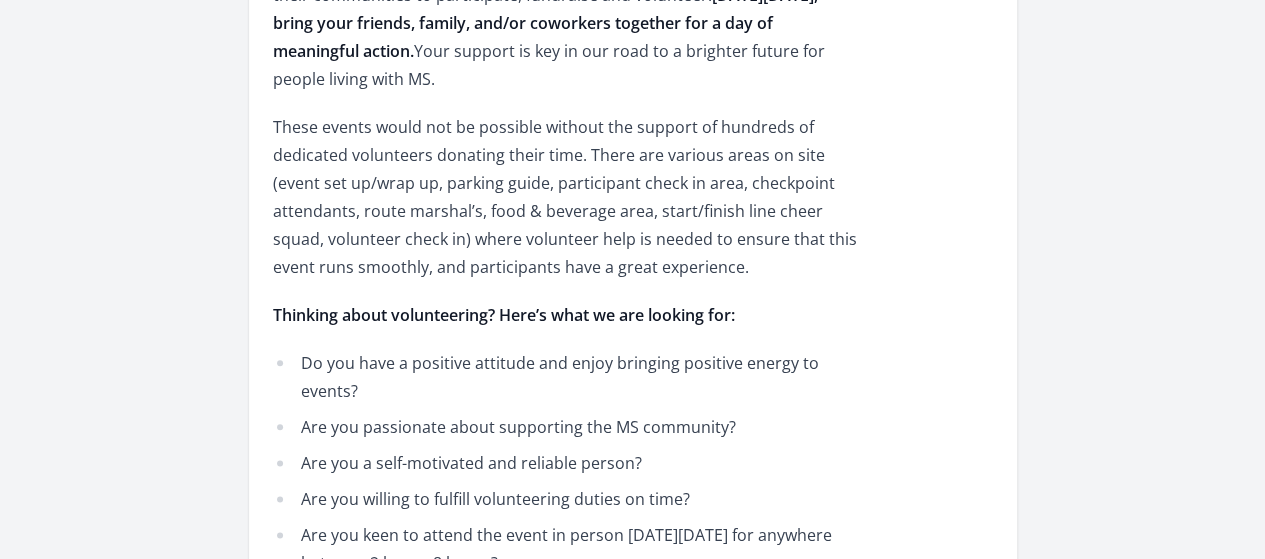 scroll, scrollTop: 984, scrollLeft: 0, axis: vertical 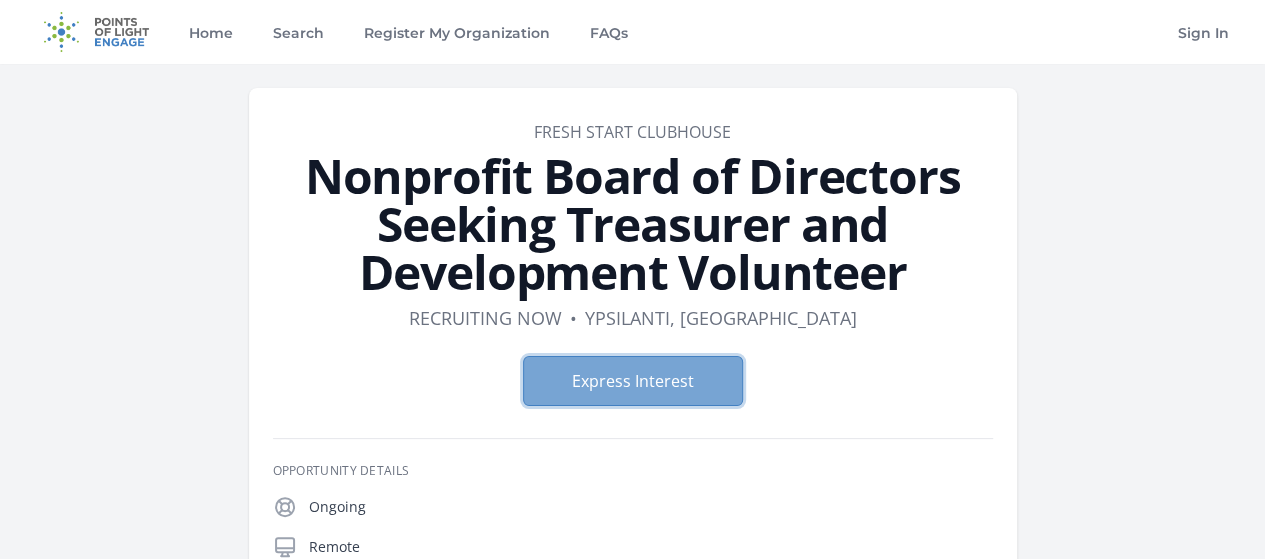 click on "Express Interest" at bounding box center [633, 381] 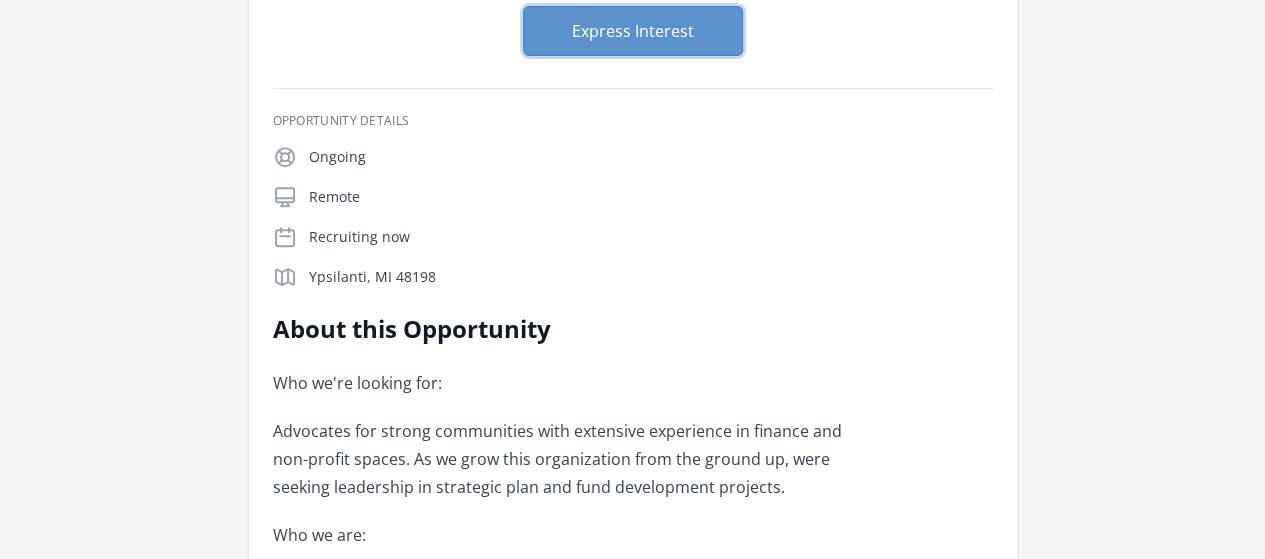 scroll, scrollTop: 352, scrollLeft: 0, axis: vertical 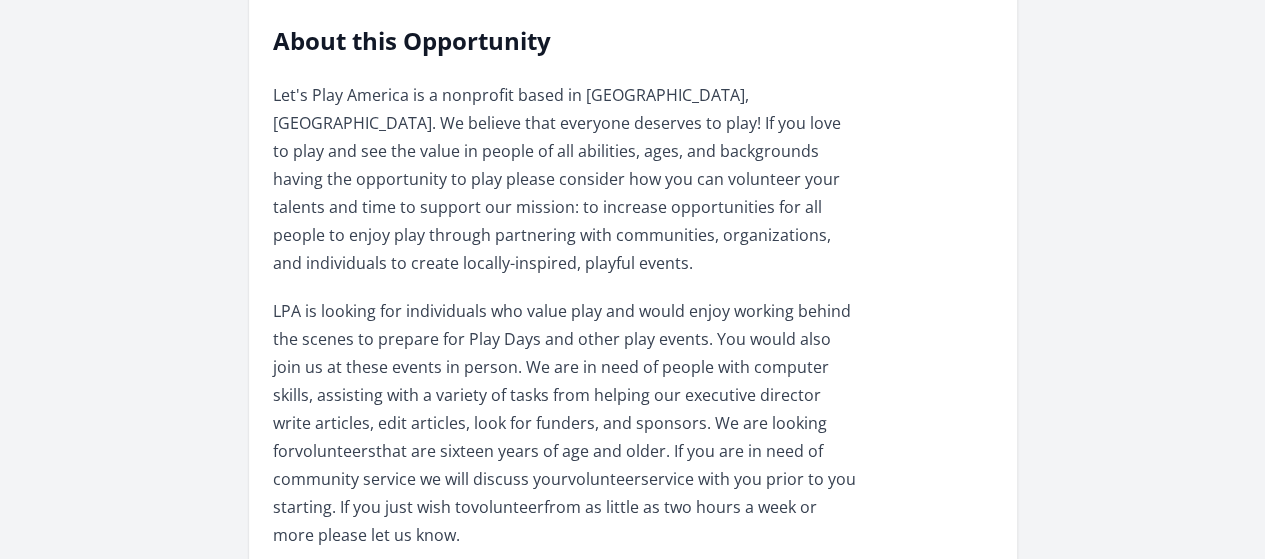 click on "Reach out to  info@letsplayamerica.org" at bounding box center [565, 583] 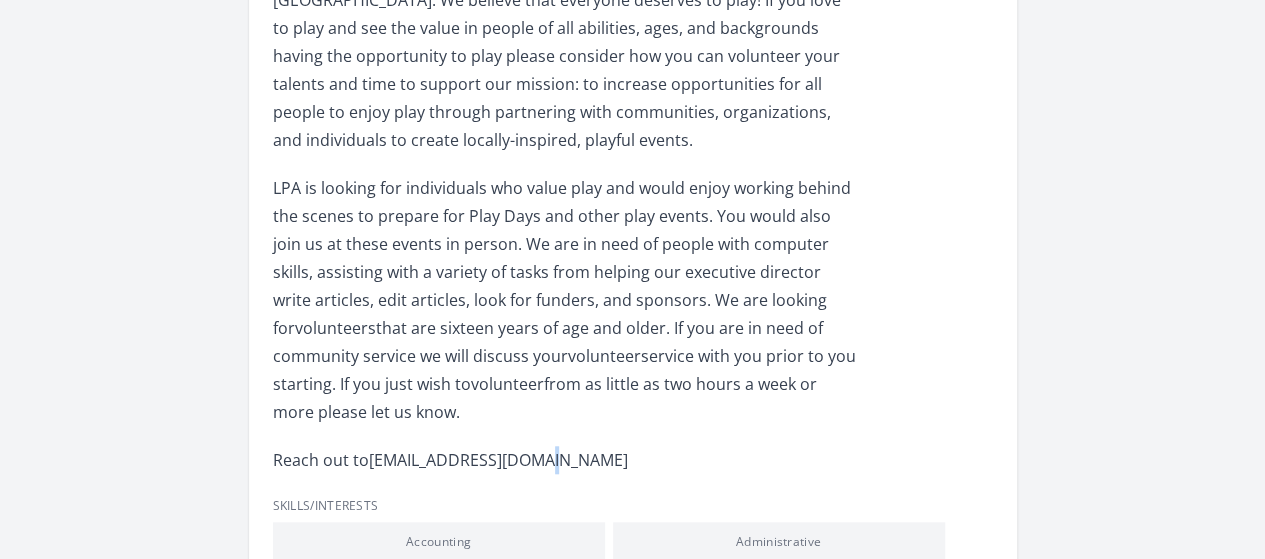 scroll, scrollTop: 668, scrollLeft: 0, axis: vertical 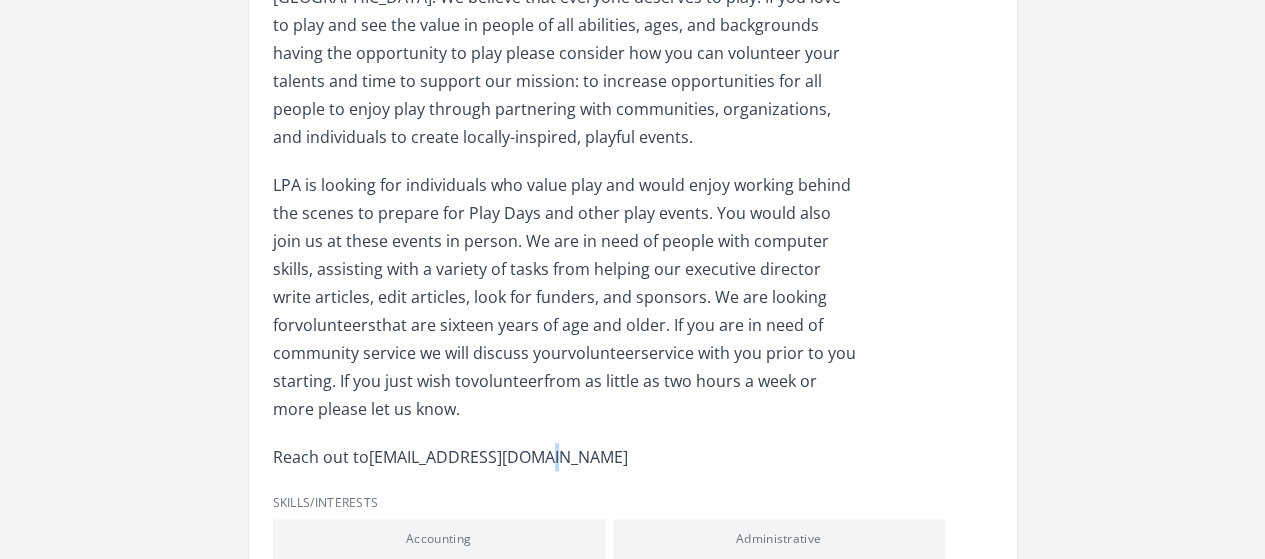 click on "Learn more about Let's Play America Ltd" at bounding box center [0, 0] 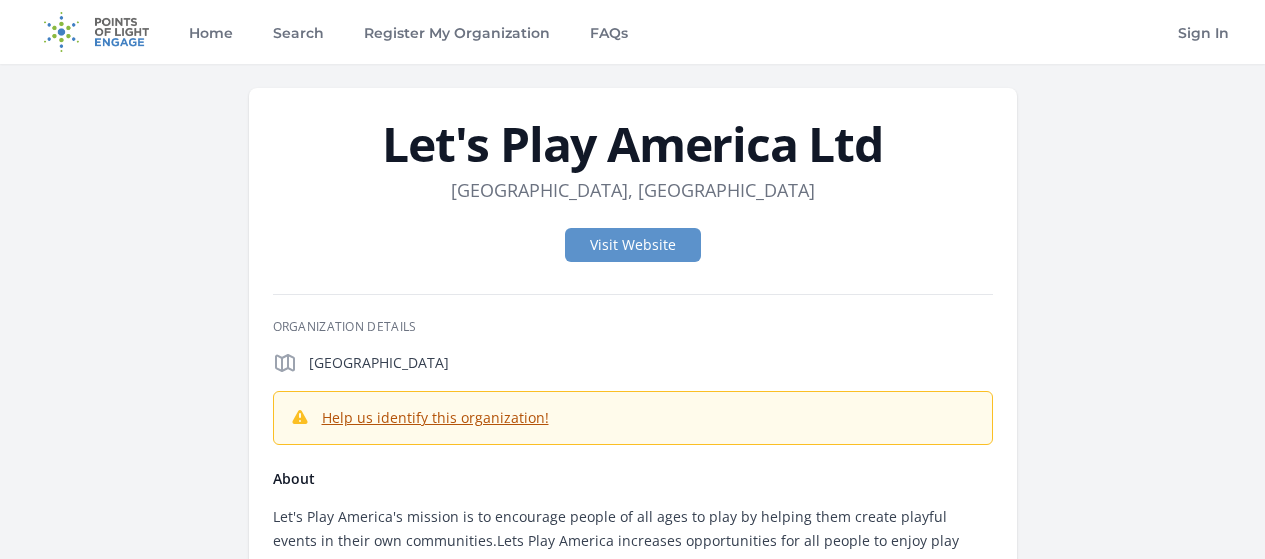 scroll, scrollTop: 0, scrollLeft: 0, axis: both 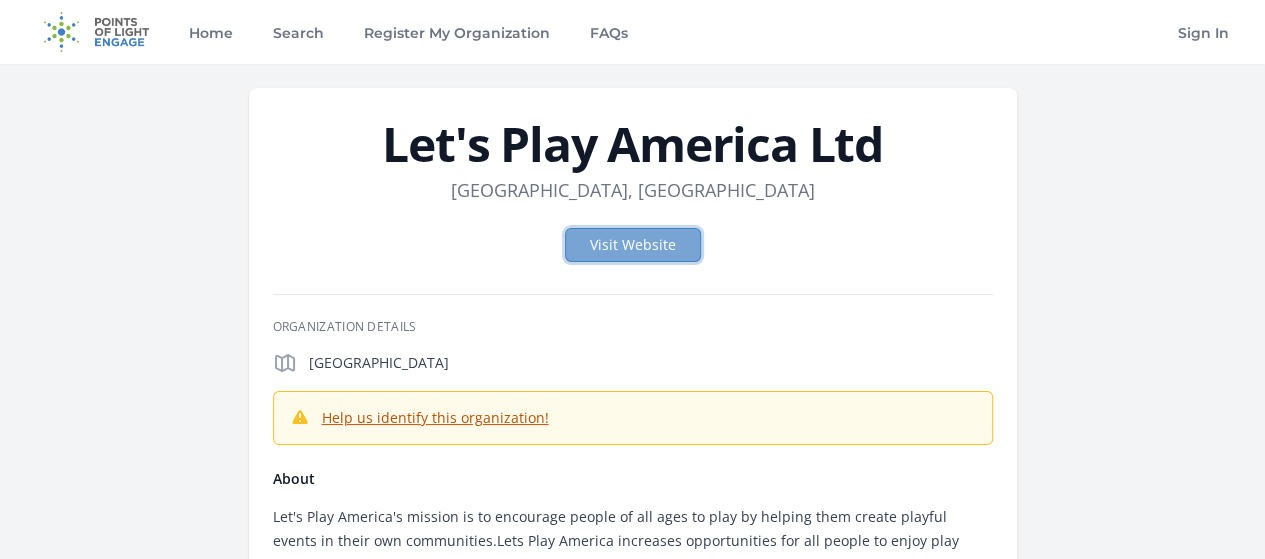 click on "Visit Website" at bounding box center [633, 245] 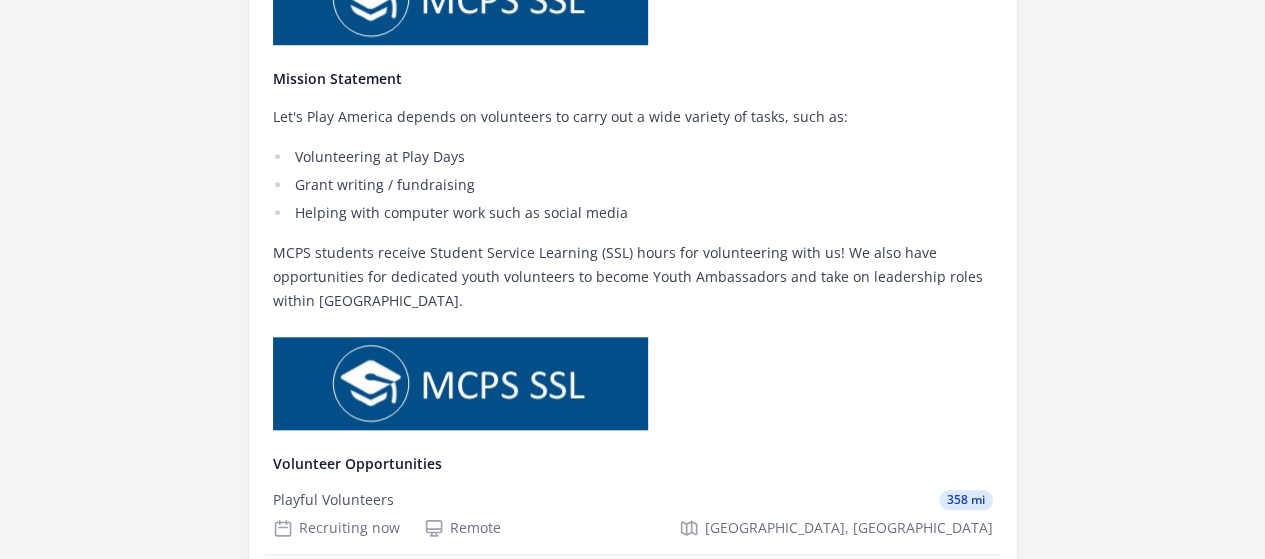 scroll, scrollTop: 810, scrollLeft: 0, axis: vertical 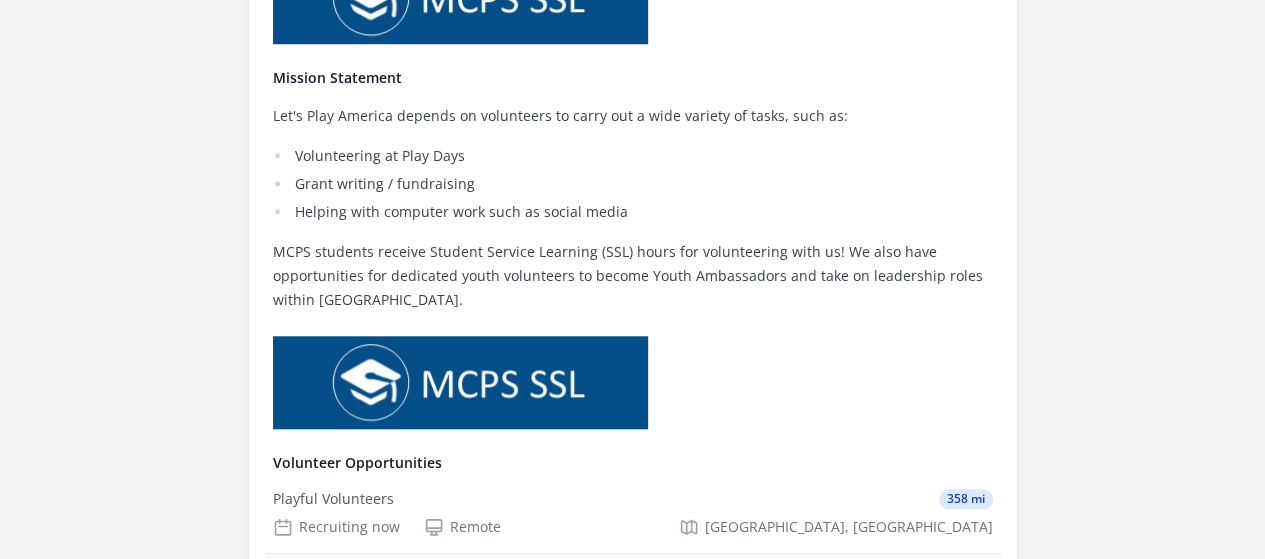 click on "Grant Researcher/Writer with Let's Play America" at bounding box center (434, 580) 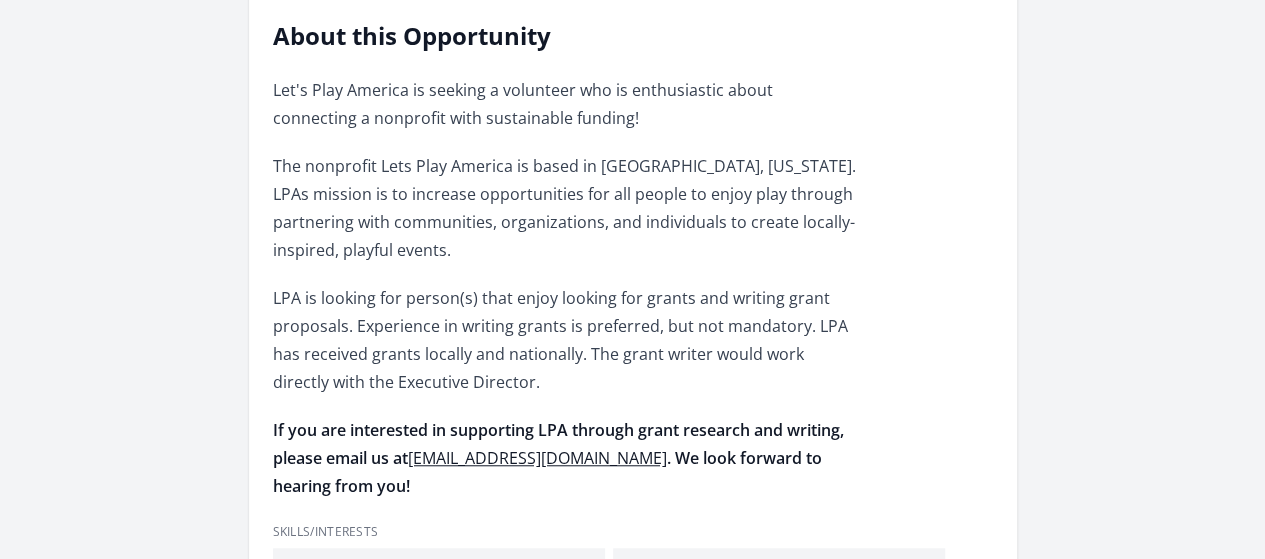 scroll, scrollTop: 602, scrollLeft: 0, axis: vertical 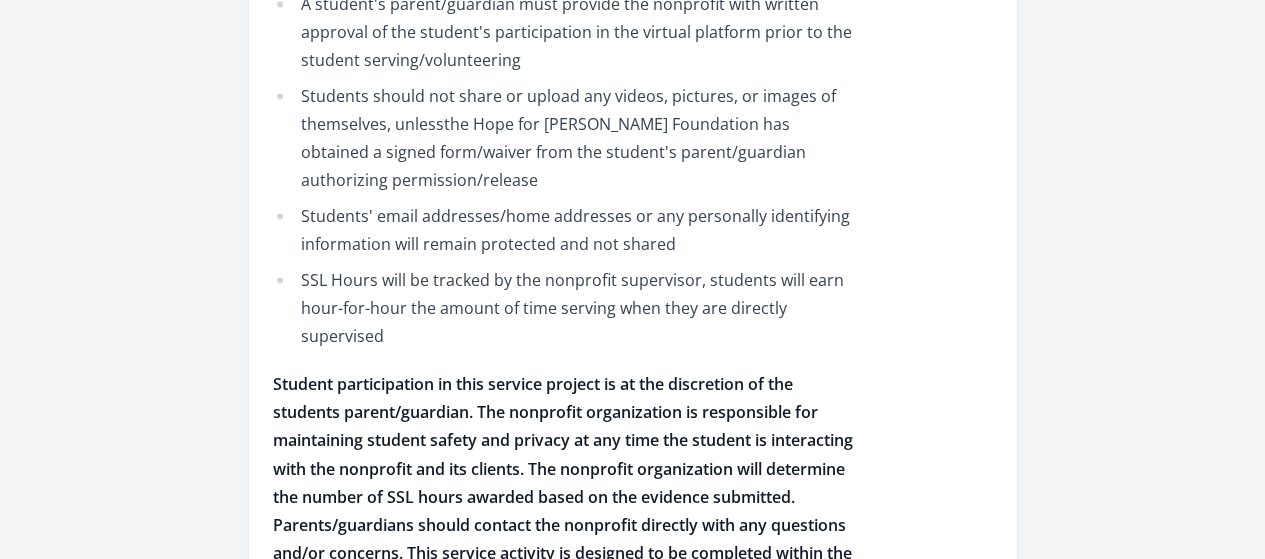 click on "Learn more about Hope For [PERSON_NAME] Foundation" at bounding box center (0, 0) 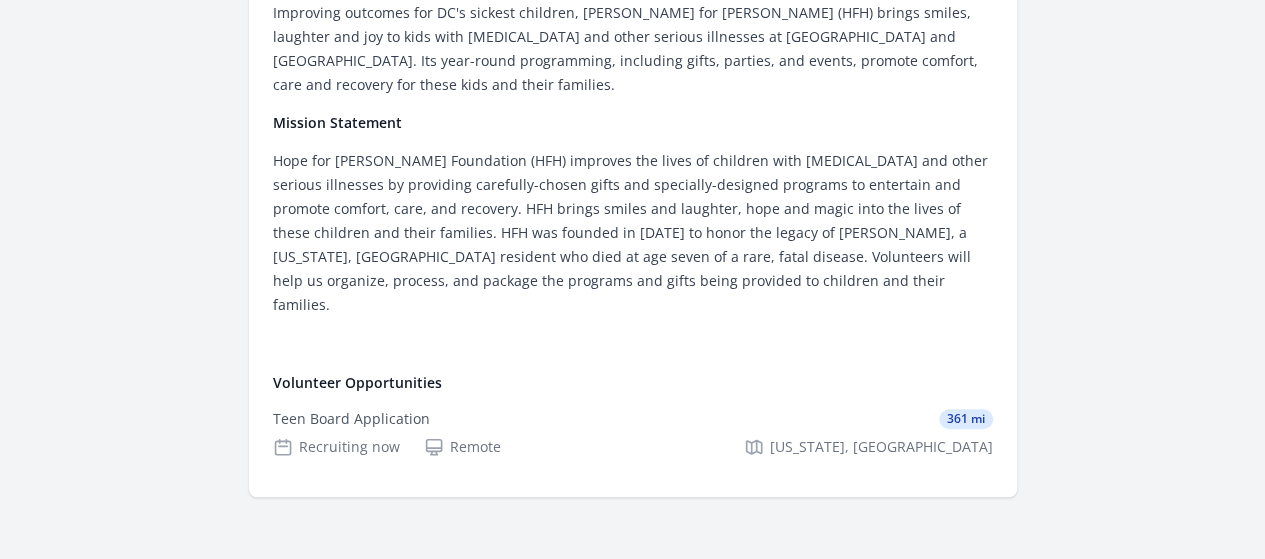 scroll, scrollTop: 555, scrollLeft: 0, axis: vertical 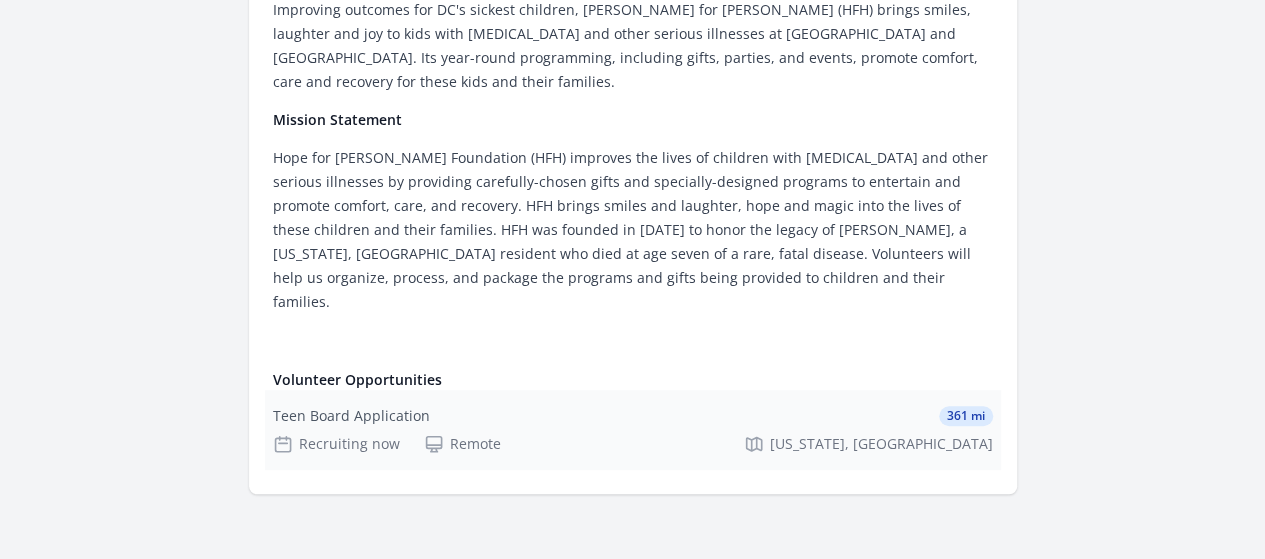 click on "Teen Board Application" at bounding box center (351, 416) 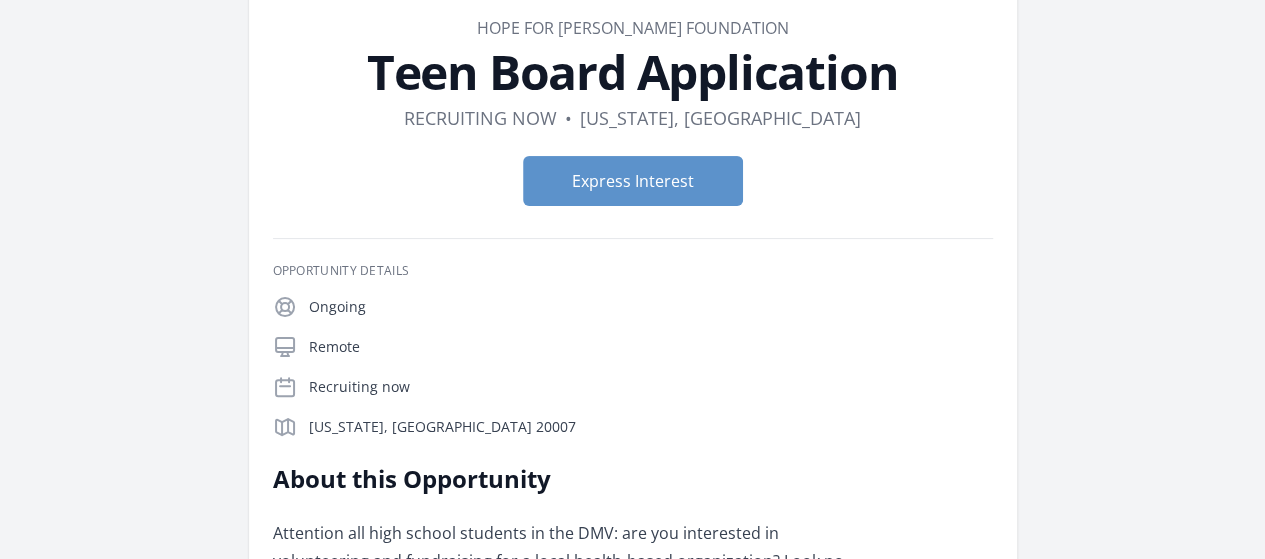 scroll, scrollTop: 105, scrollLeft: 0, axis: vertical 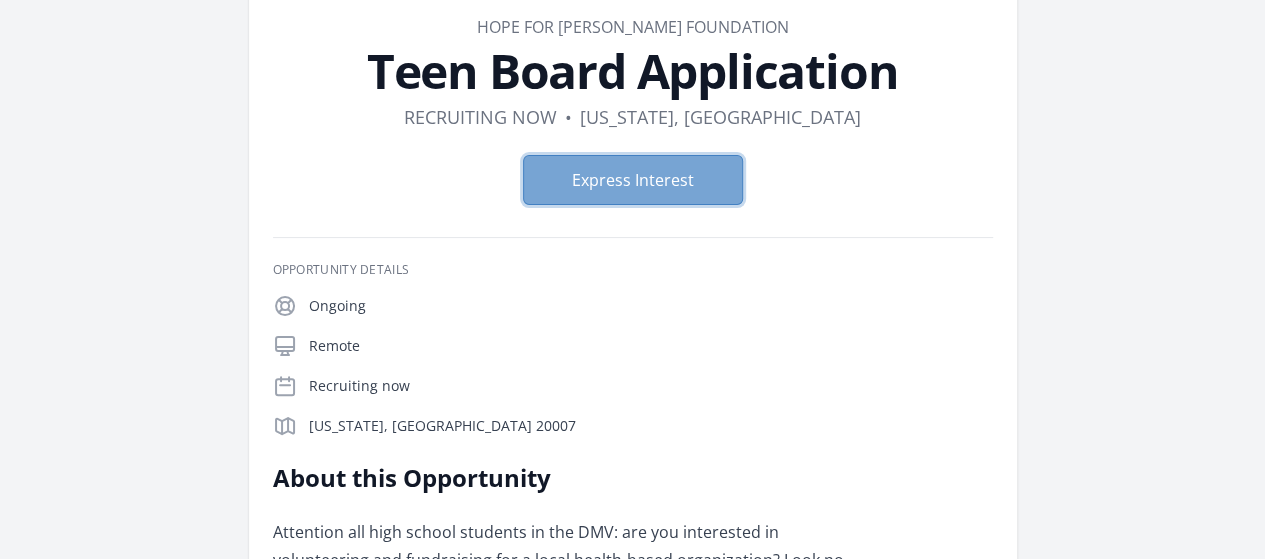 click on "Express Interest" at bounding box center (633, 180) 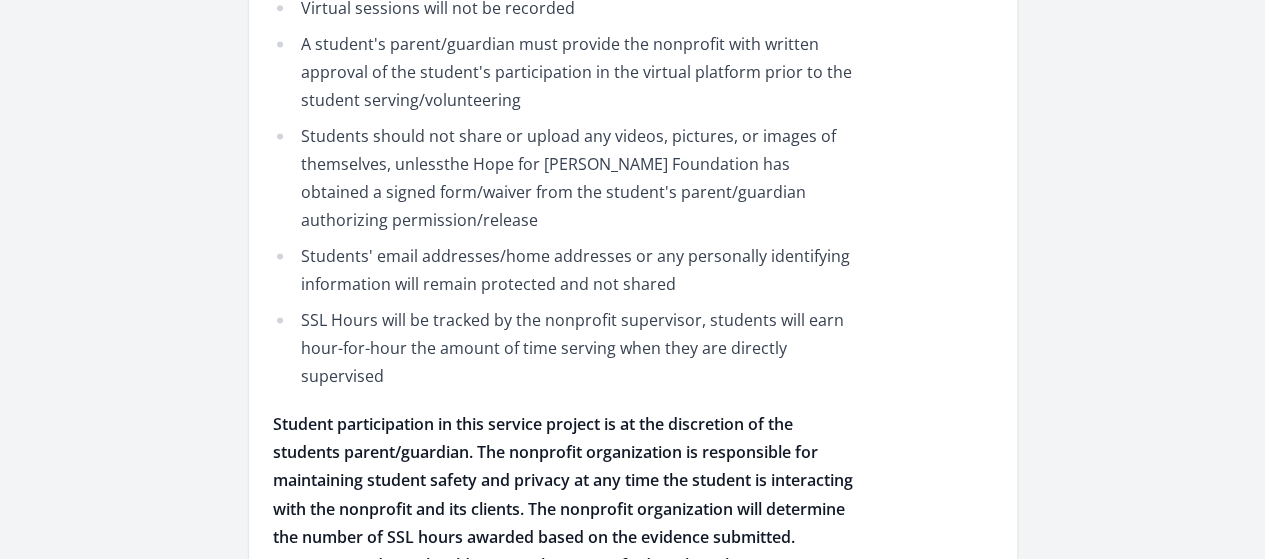 scroll, scrollTop: 1420, scrollLeft: 0, axis: vertical 